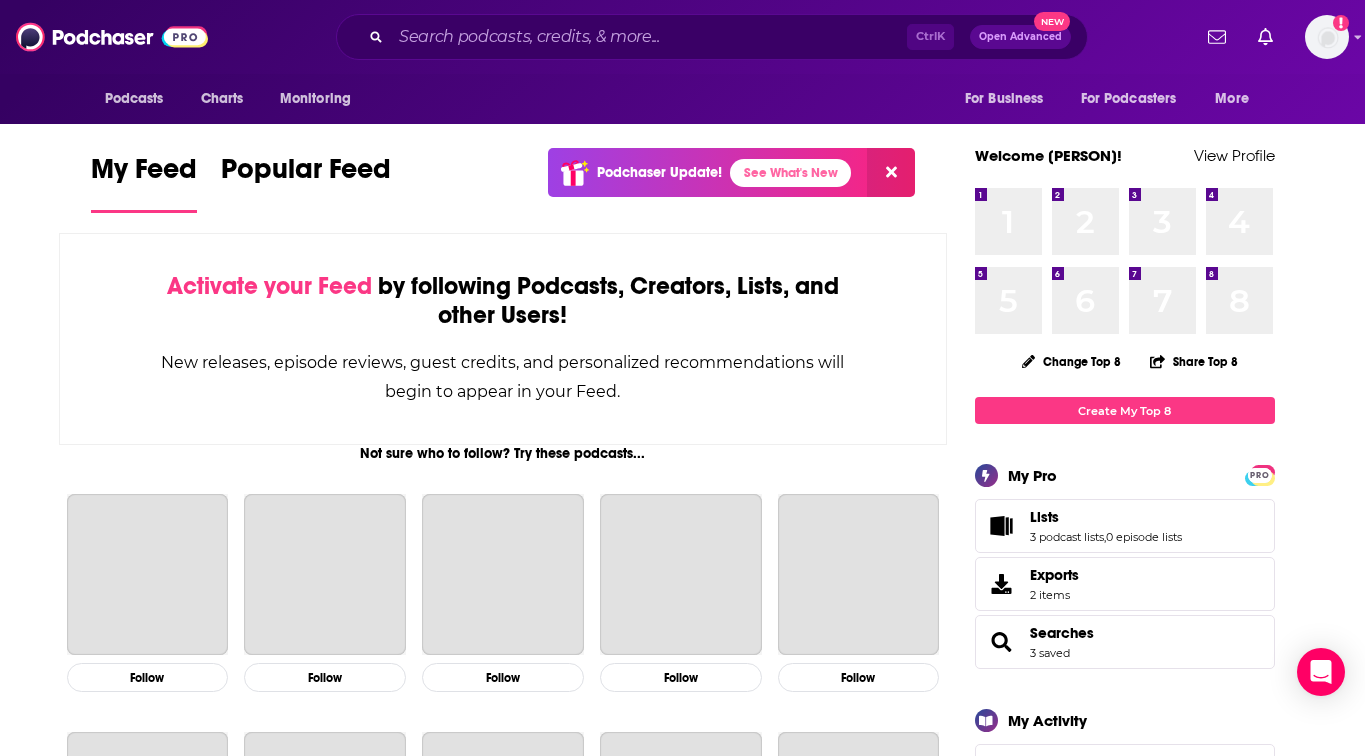 scroll, scrollTop: 0, scrollLeft: 0, axis: both 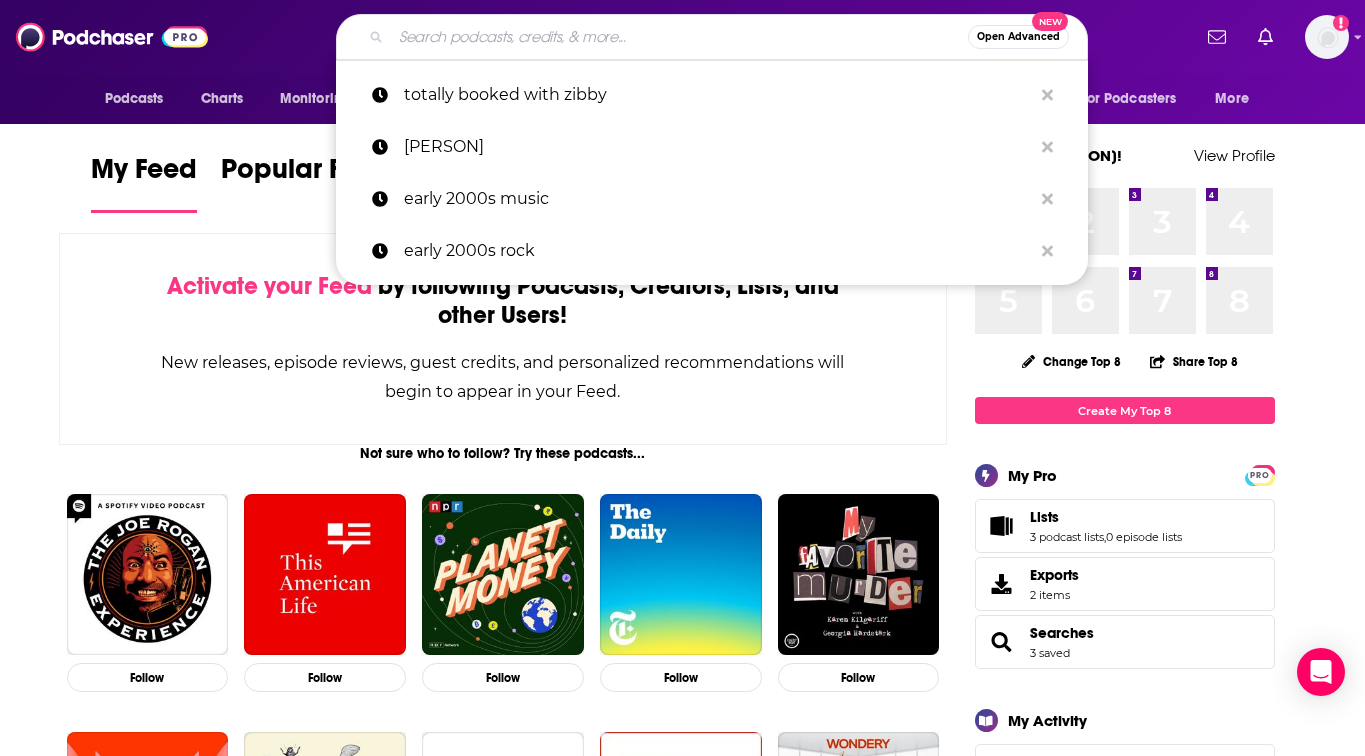 click at bounding box center [679, 37] 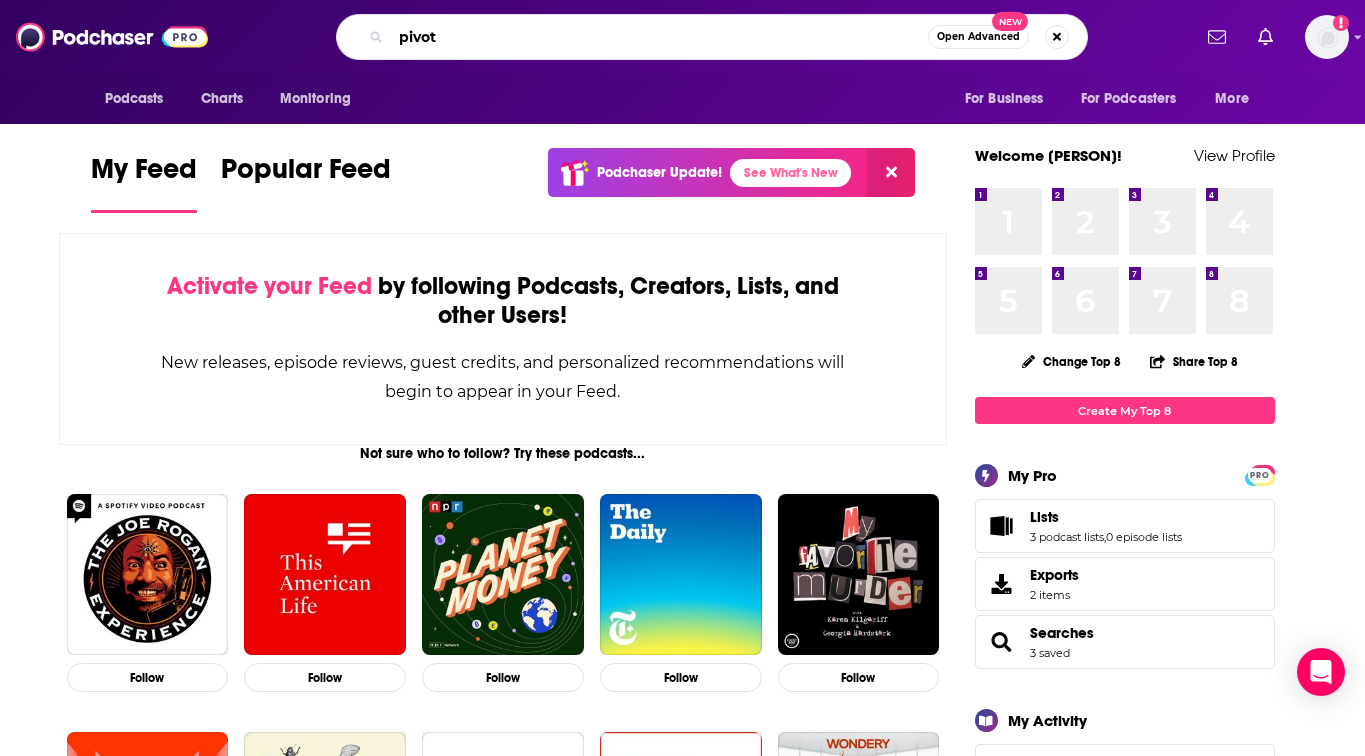 type on "pivot" 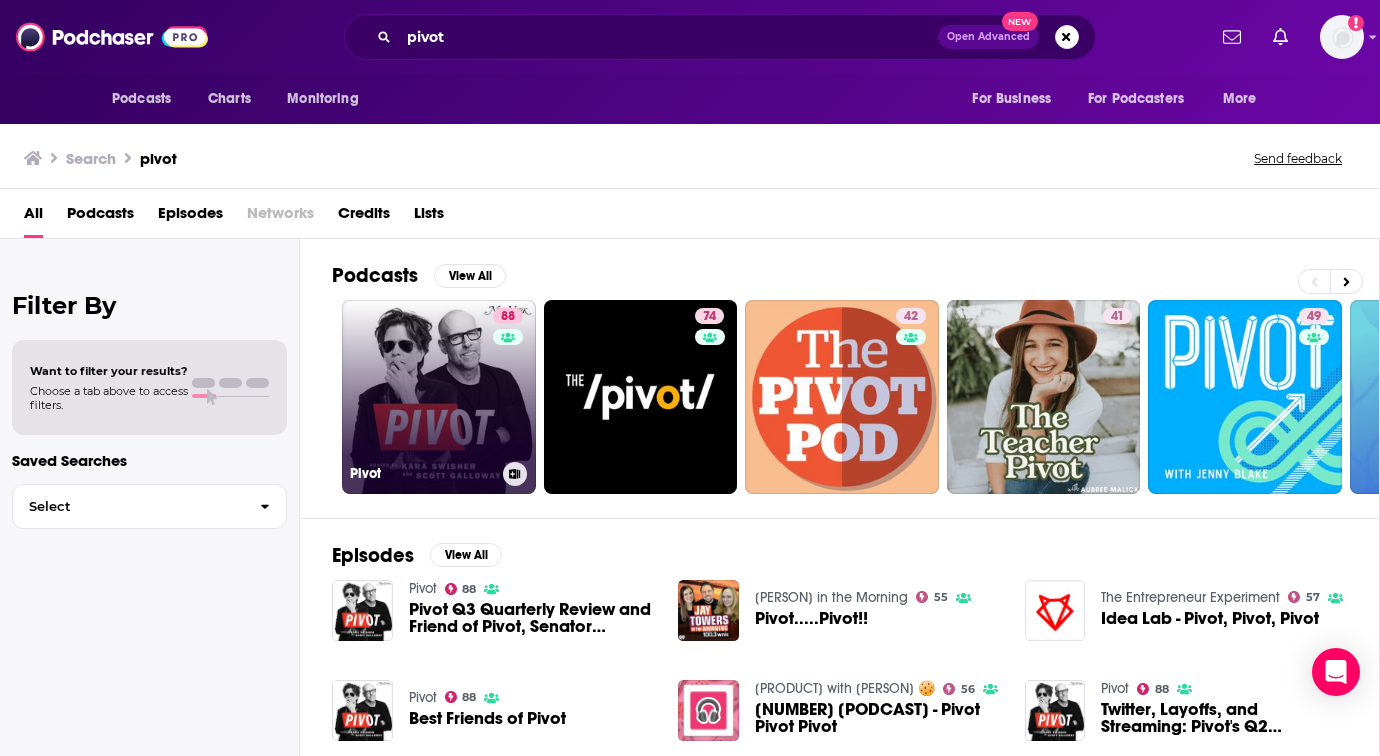 click on "88 Pivot" at bounding box center [439, 397] 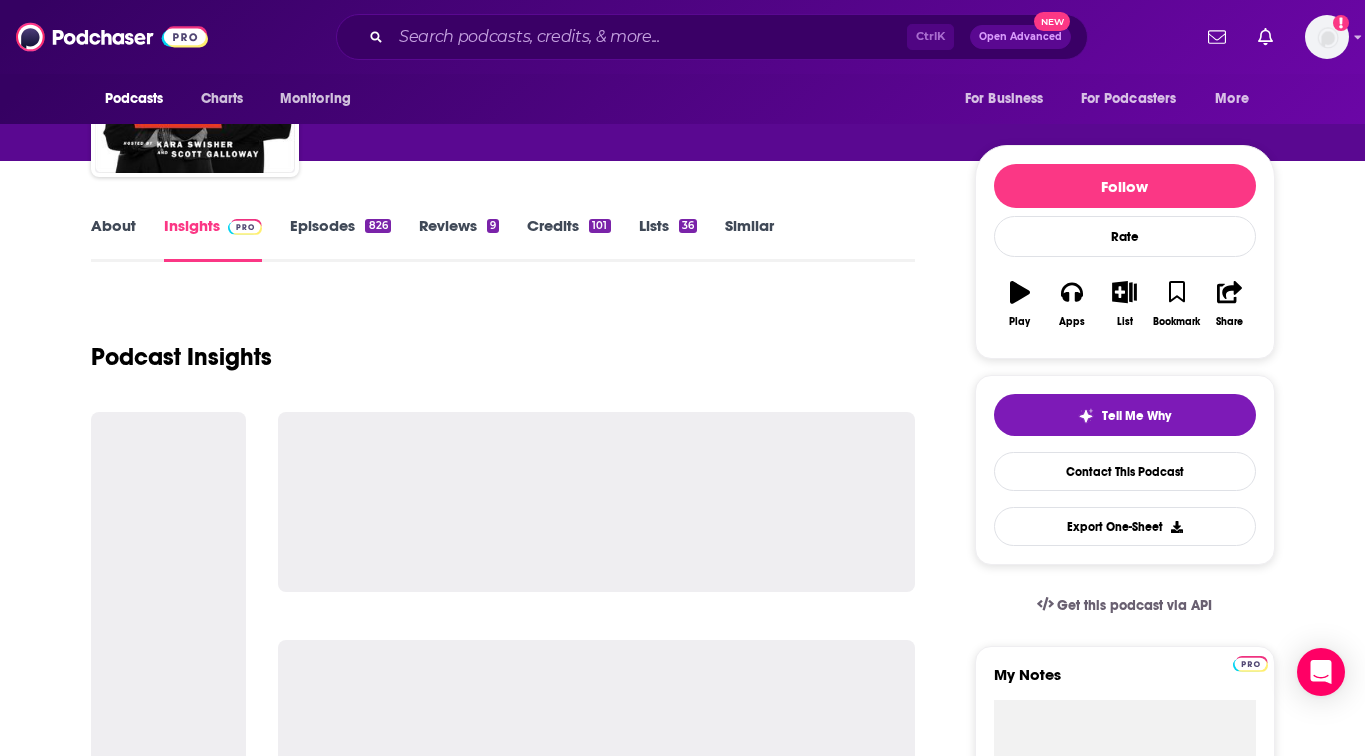 scroll, scrollTop: 151, scrollLeft: 0, axis: vertical 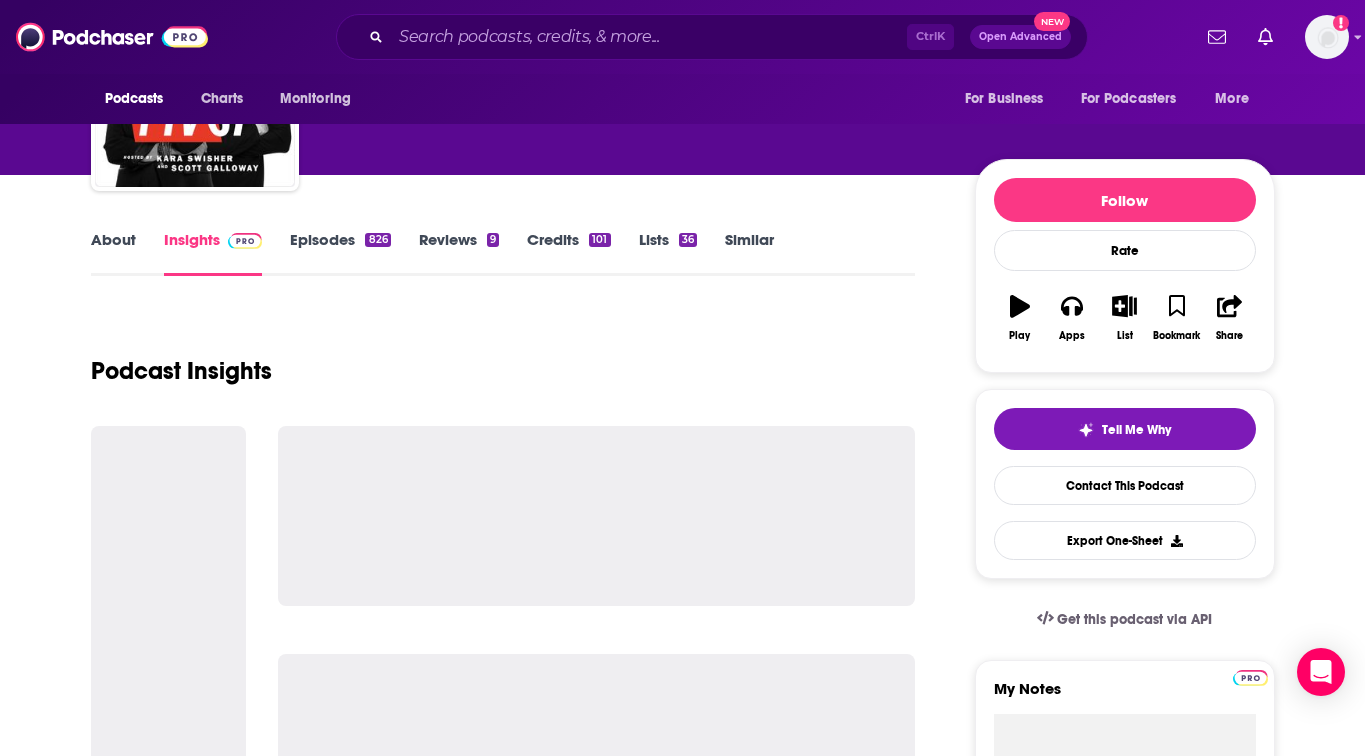 click on "About" at bounding box center (113, 253) 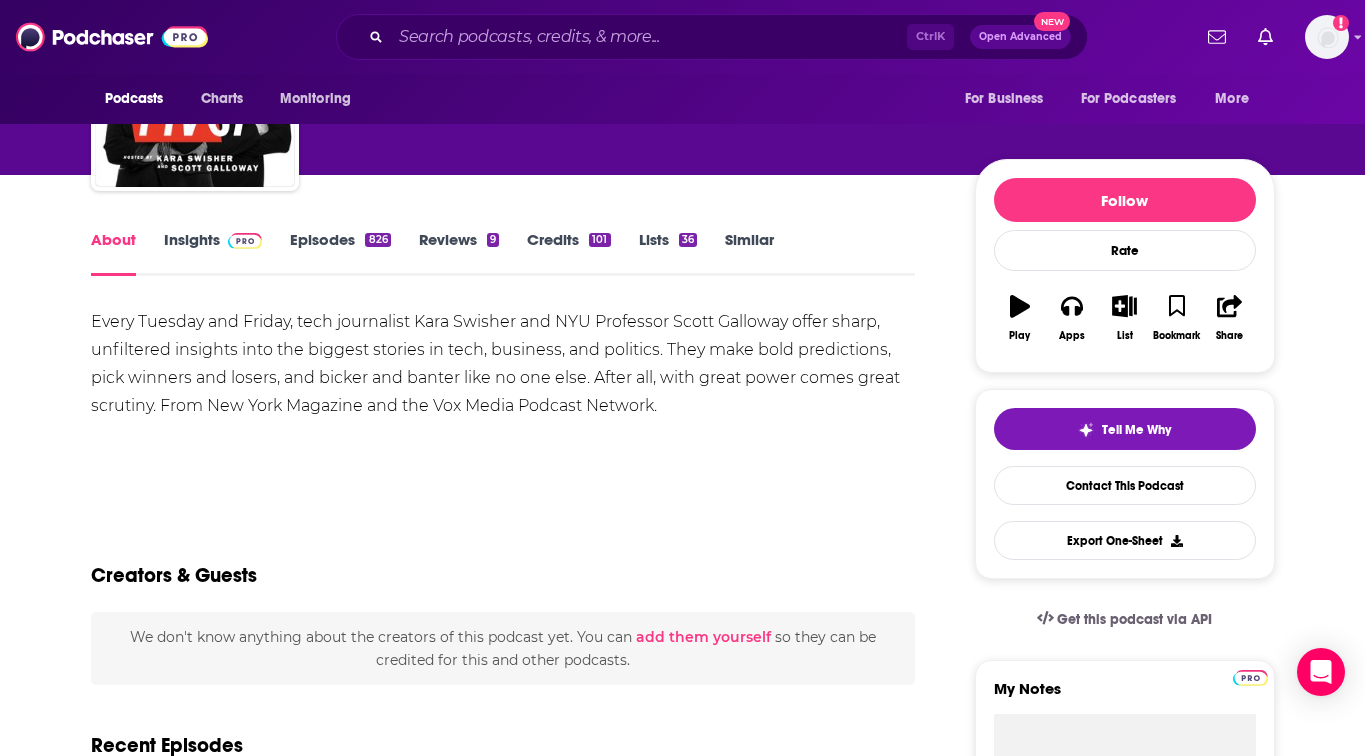 scroll, scrollTop: 0, scrollLeft: 0, axis: both 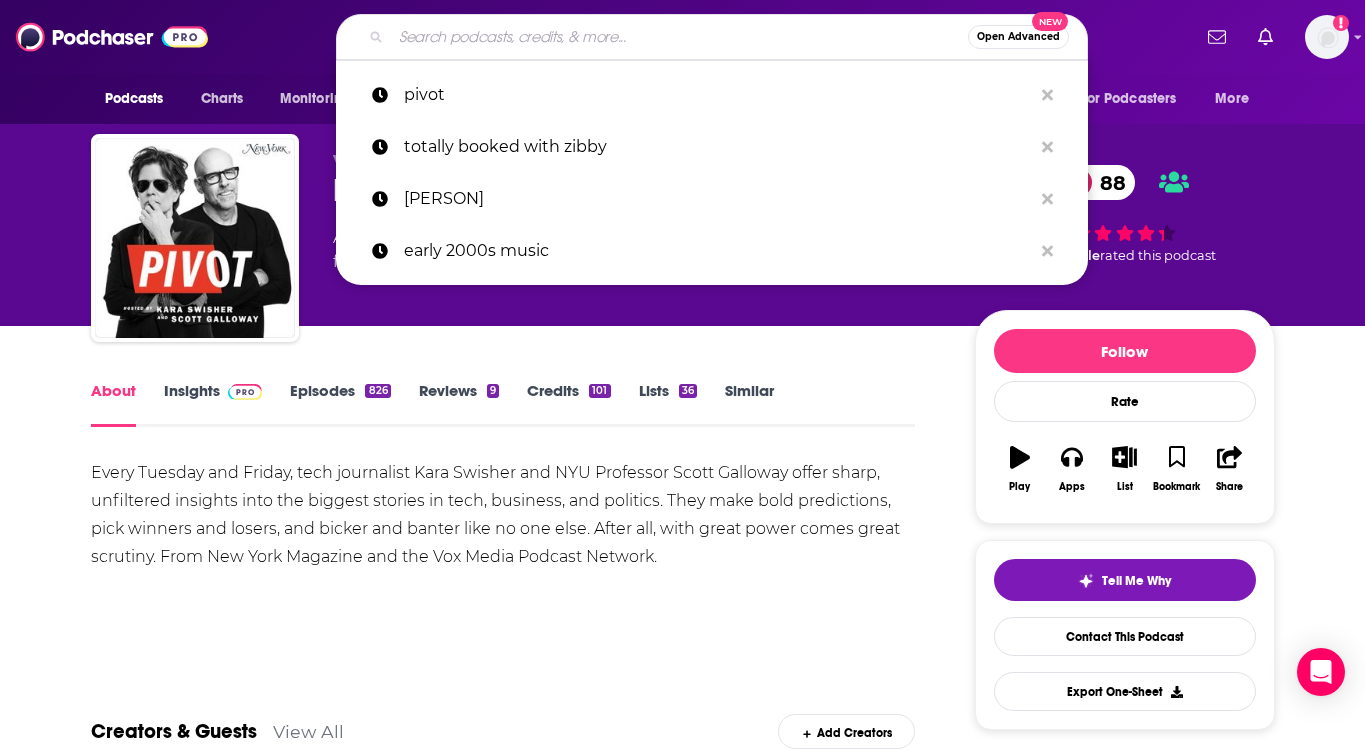 click at bounding box center (679, 37) 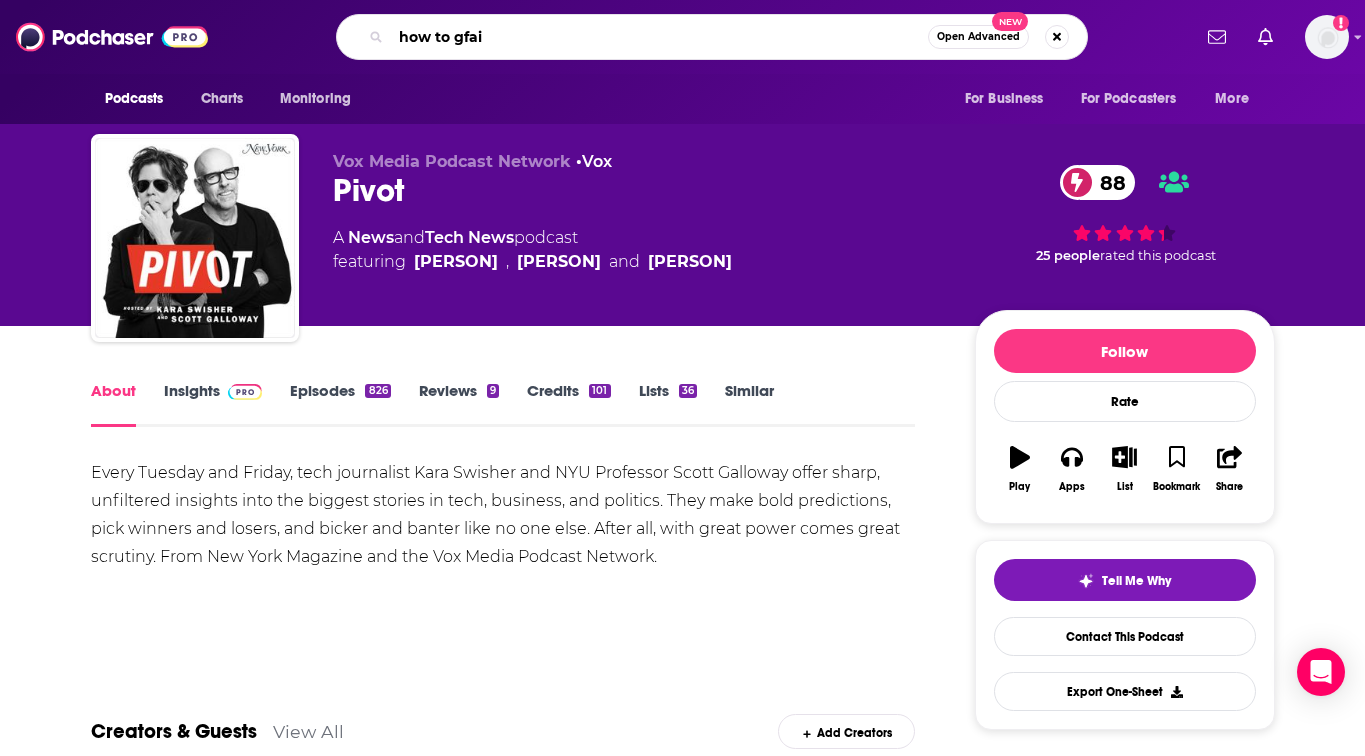 type on "how to gfail" 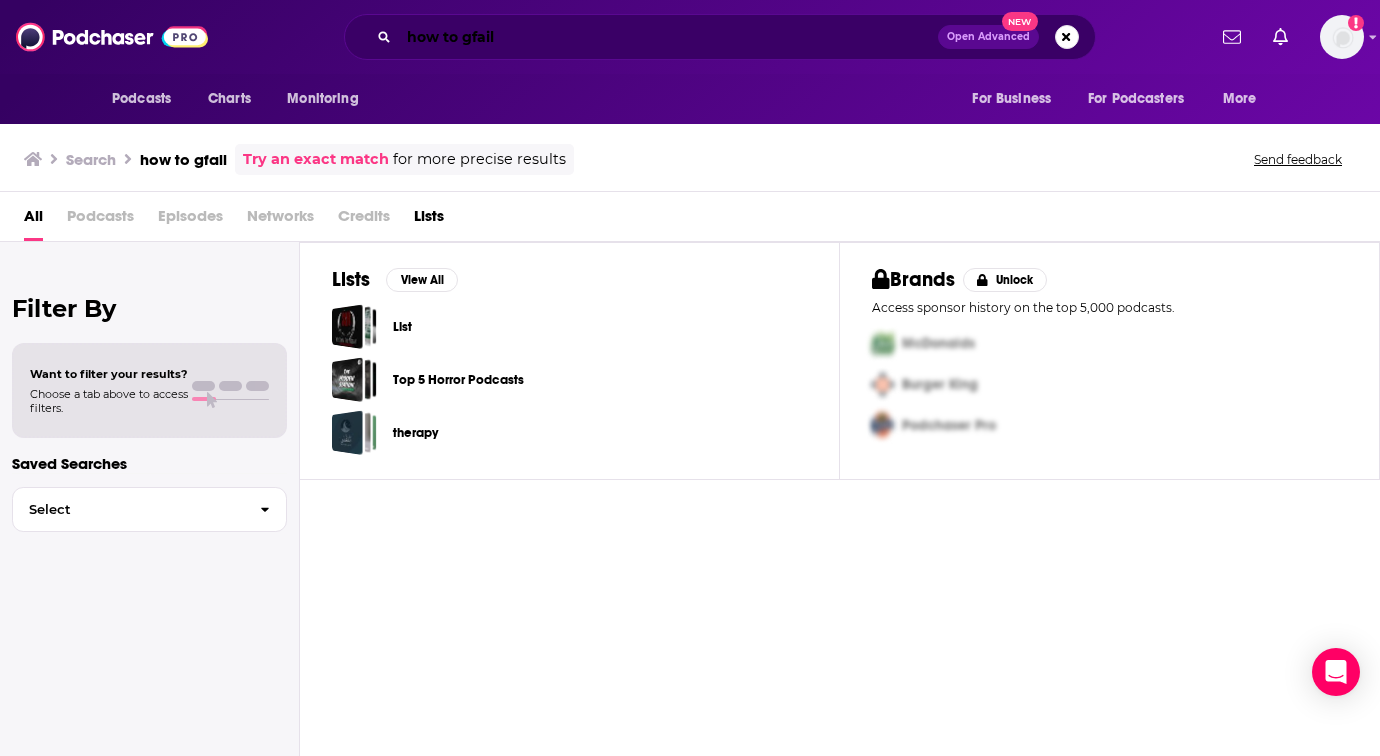 click on "how to gfail" at bounding box center [668, 37] 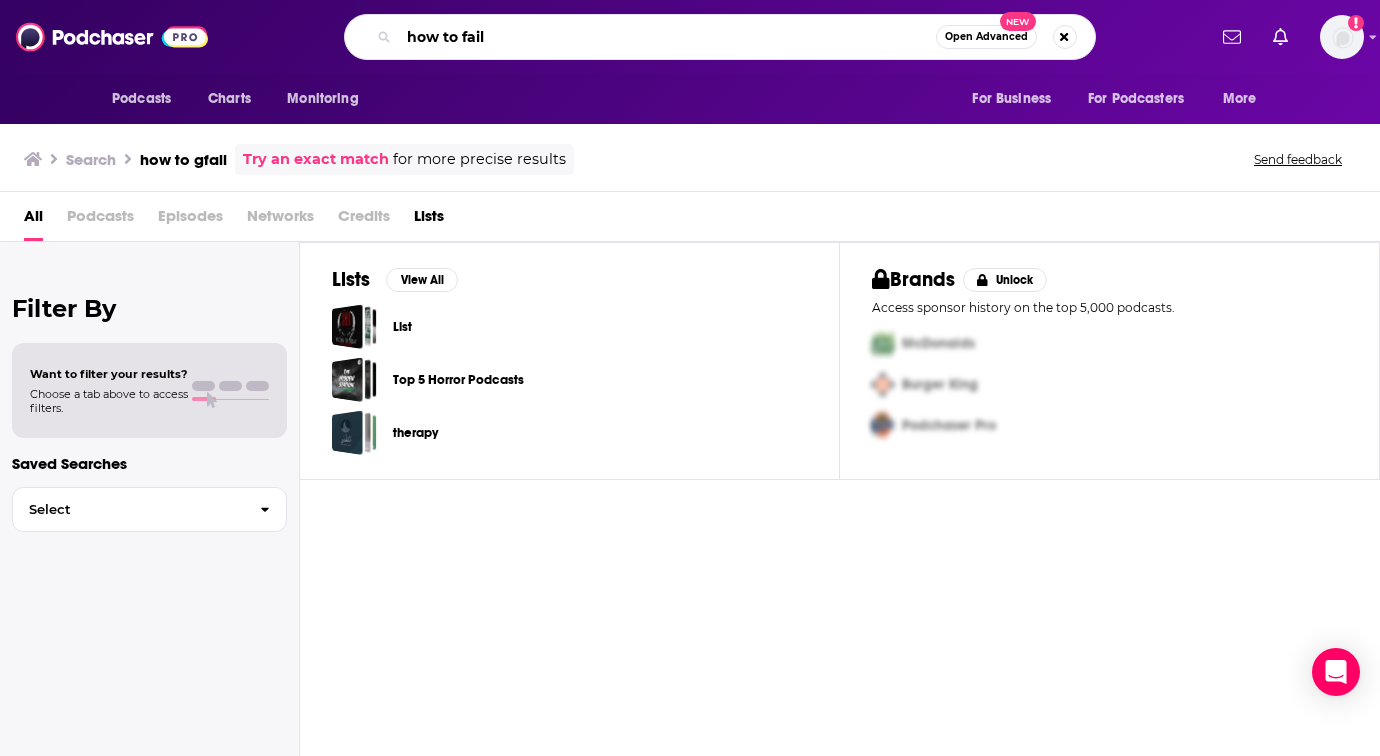 type on "how to fail" 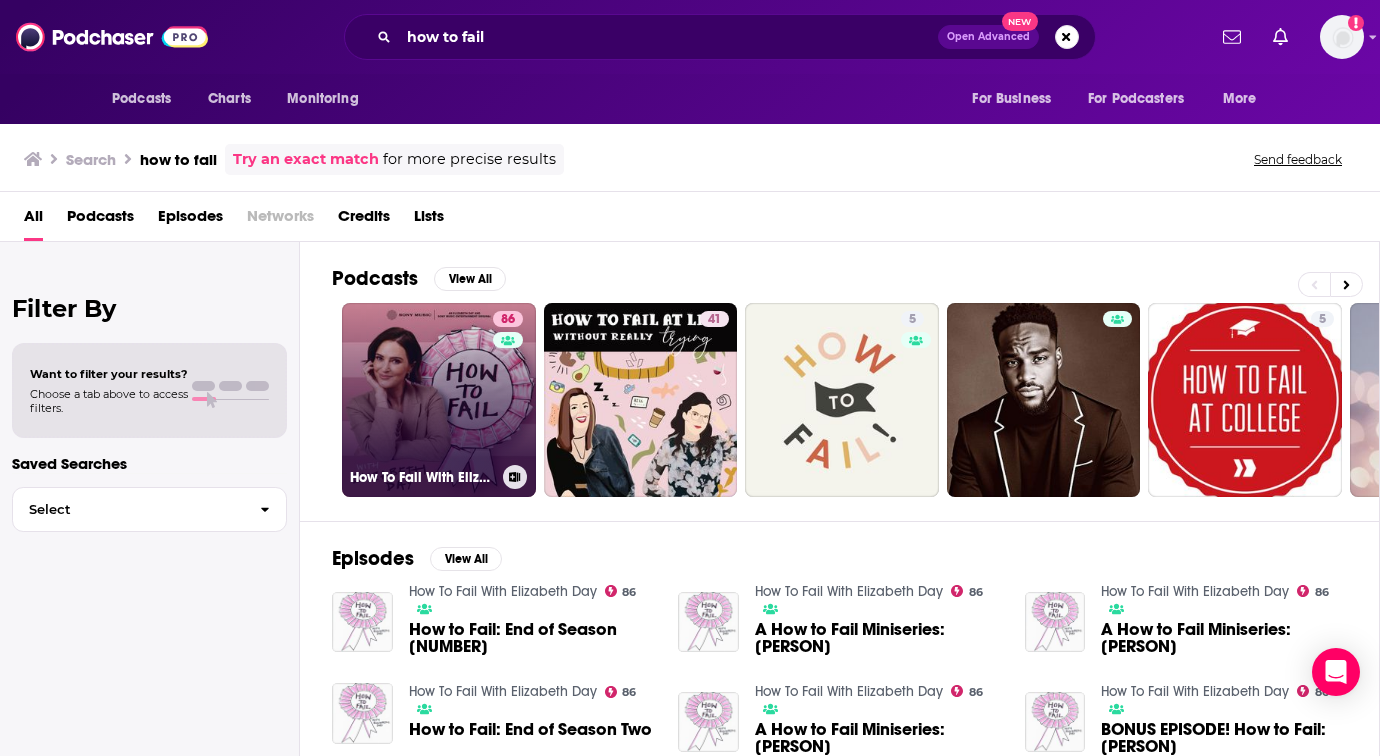 click on "86" at bounding box center [510, 388] 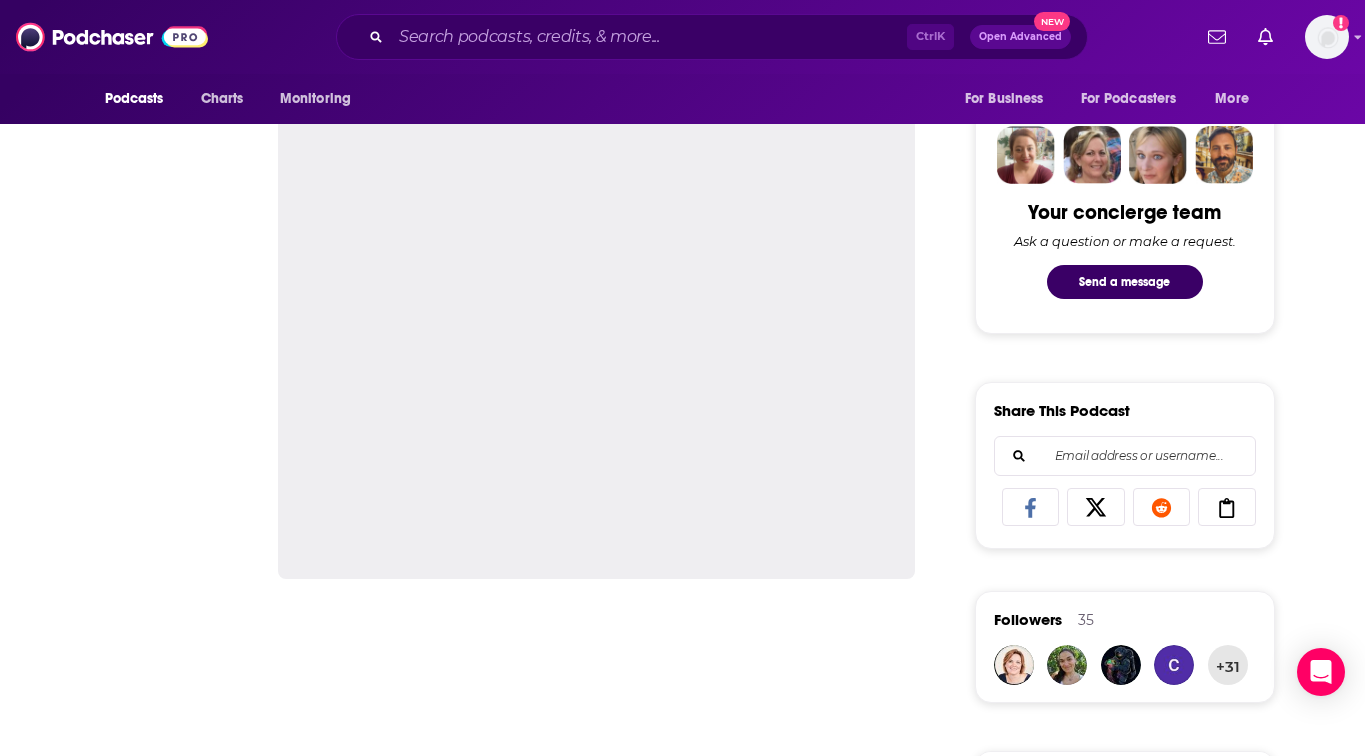 scroll, scrollTop: 1008, scrollLeft: 0, axis: vertical 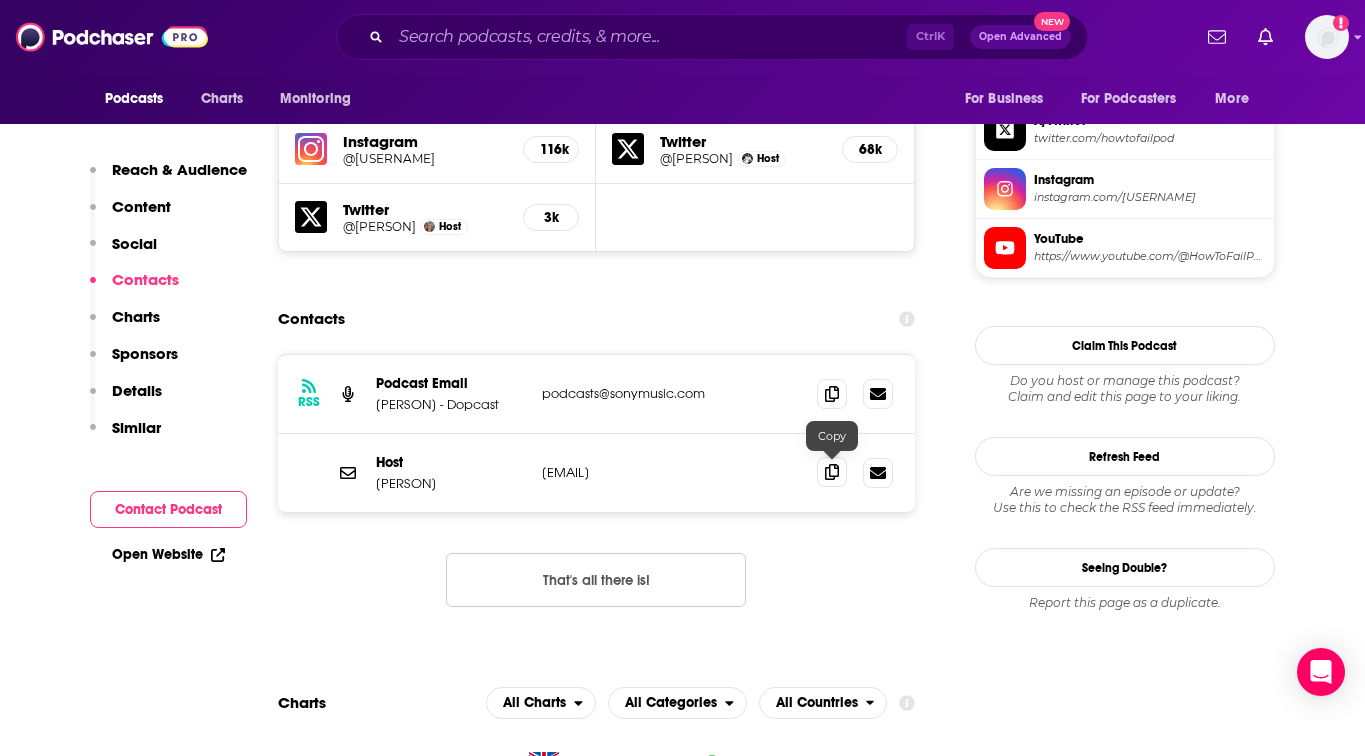 click at bounding box center [832, 472] 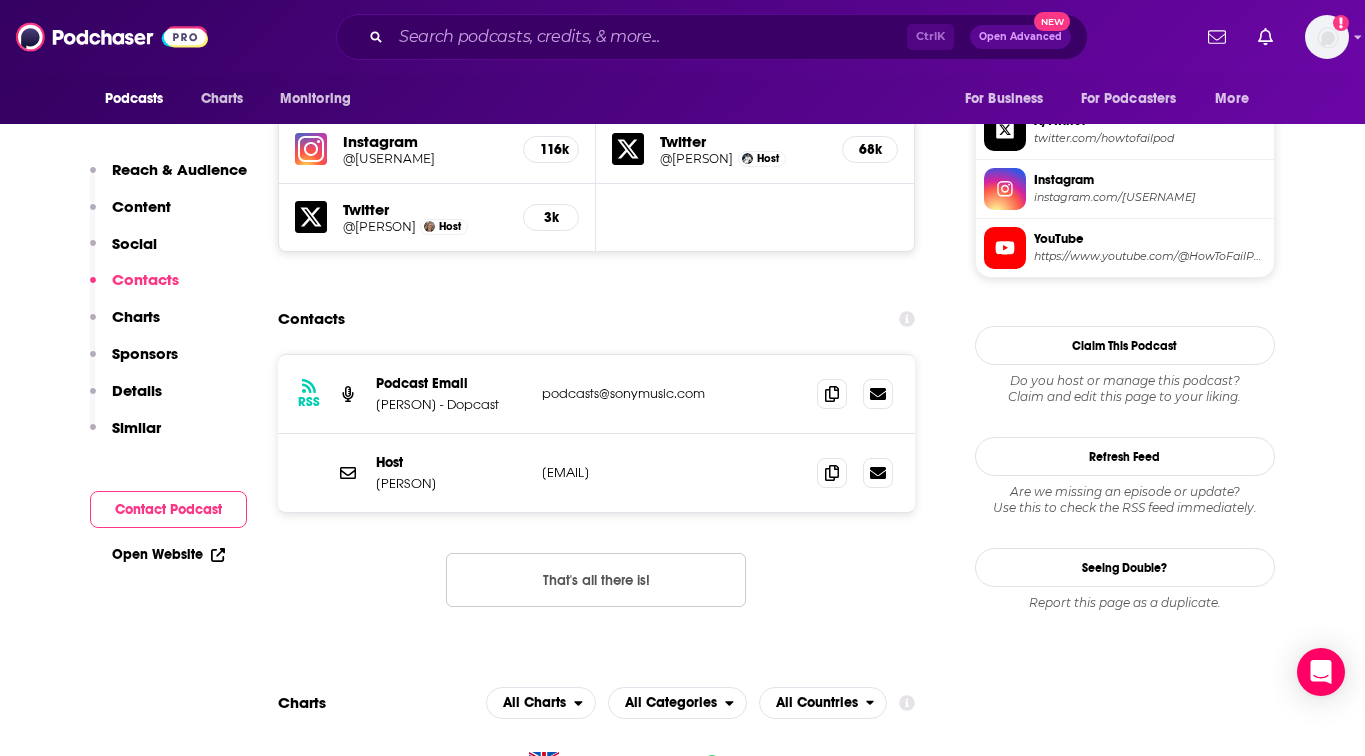 drag, startPoint x: 1352, startPoint y: 230, endPoint x: 1000, endPoint y: 151, distance: 360.75616 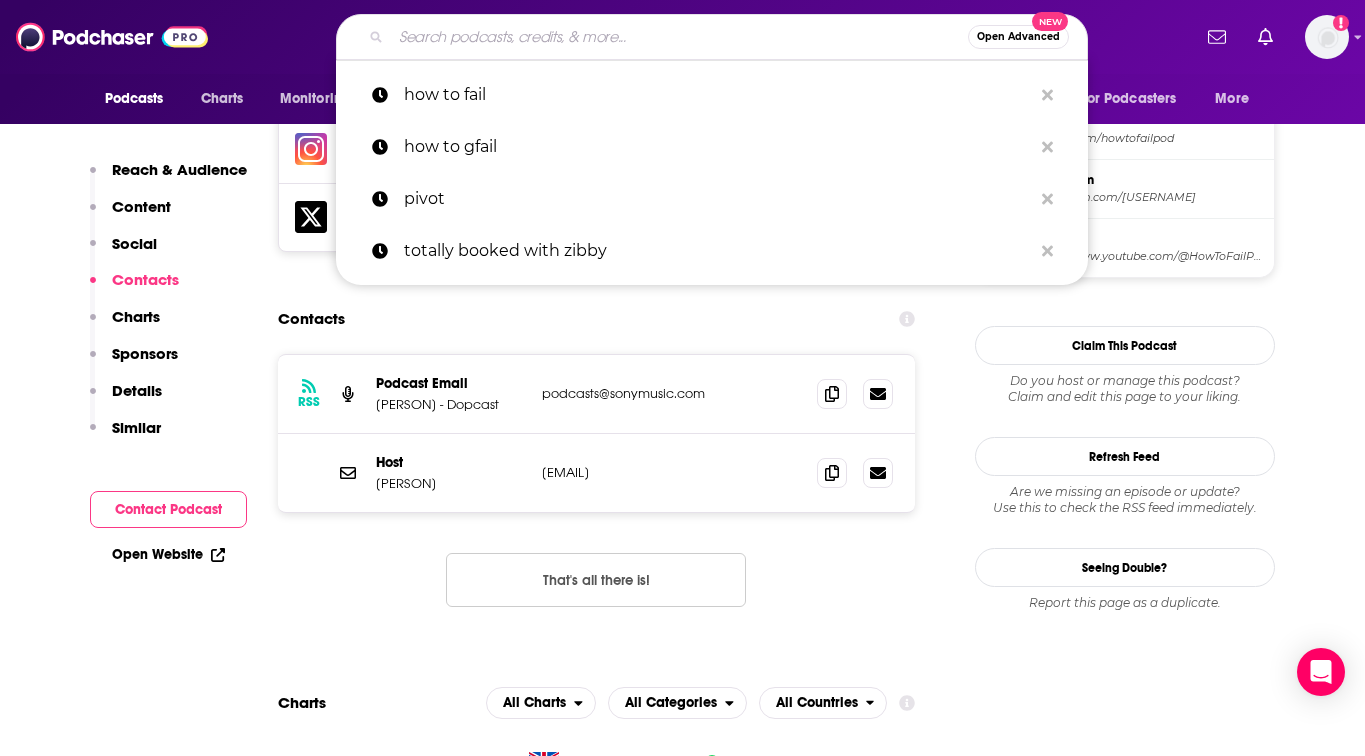click at bounding box center (679, 37) 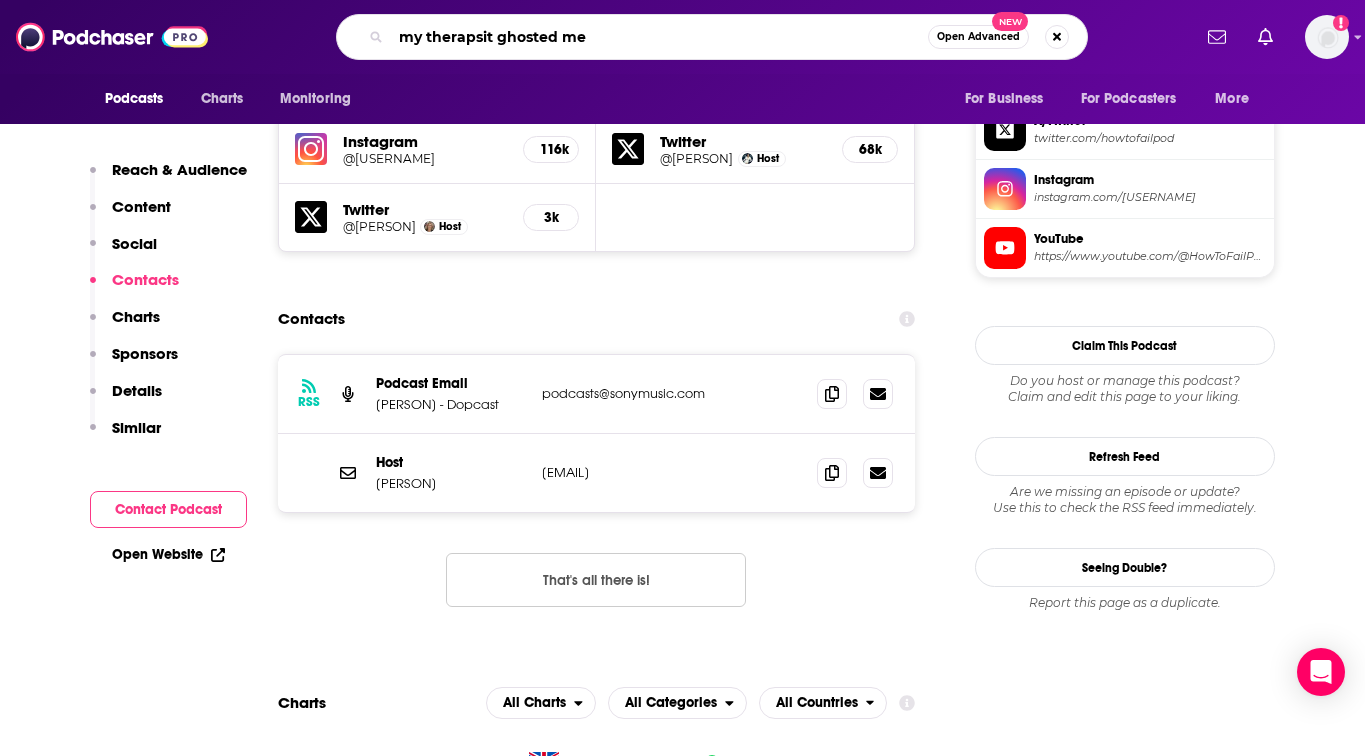 click on "my therapsit ghosted me" at bounding box center [659, 37] 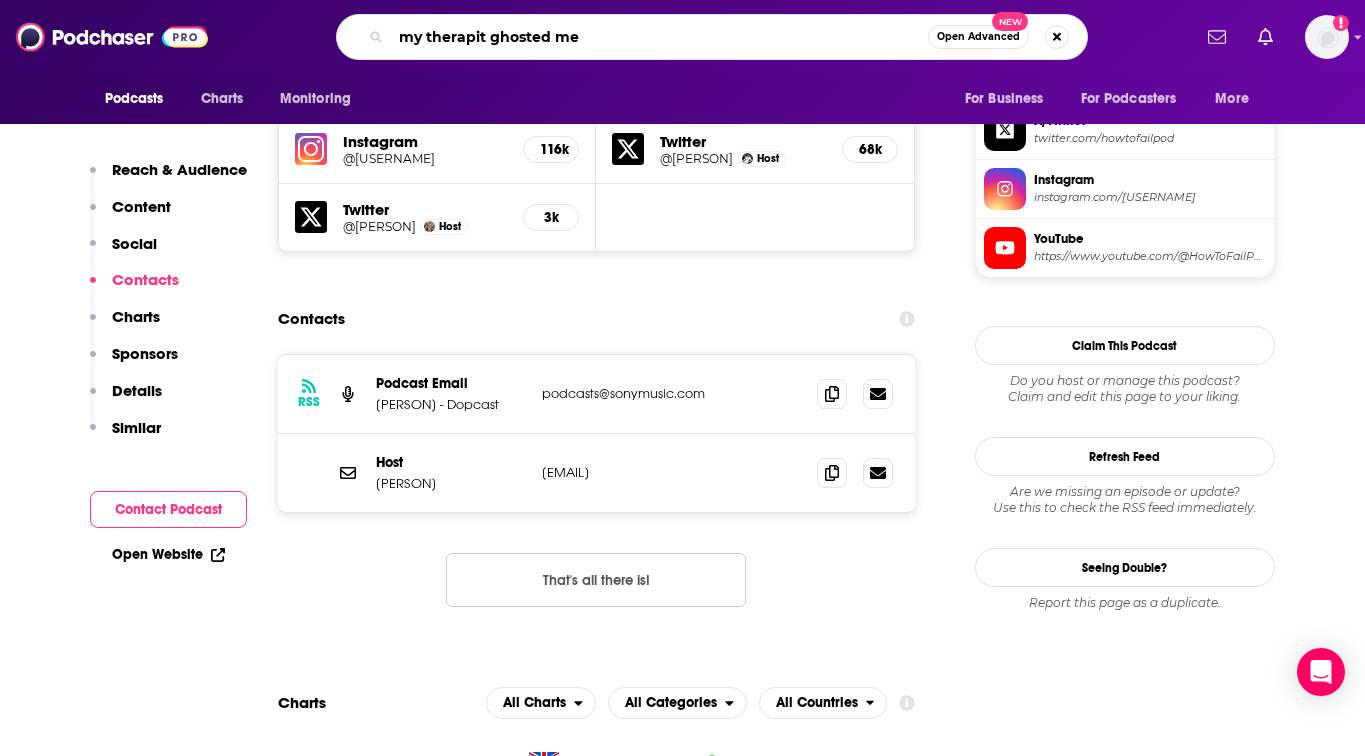 type on "my therapist ghosted me" 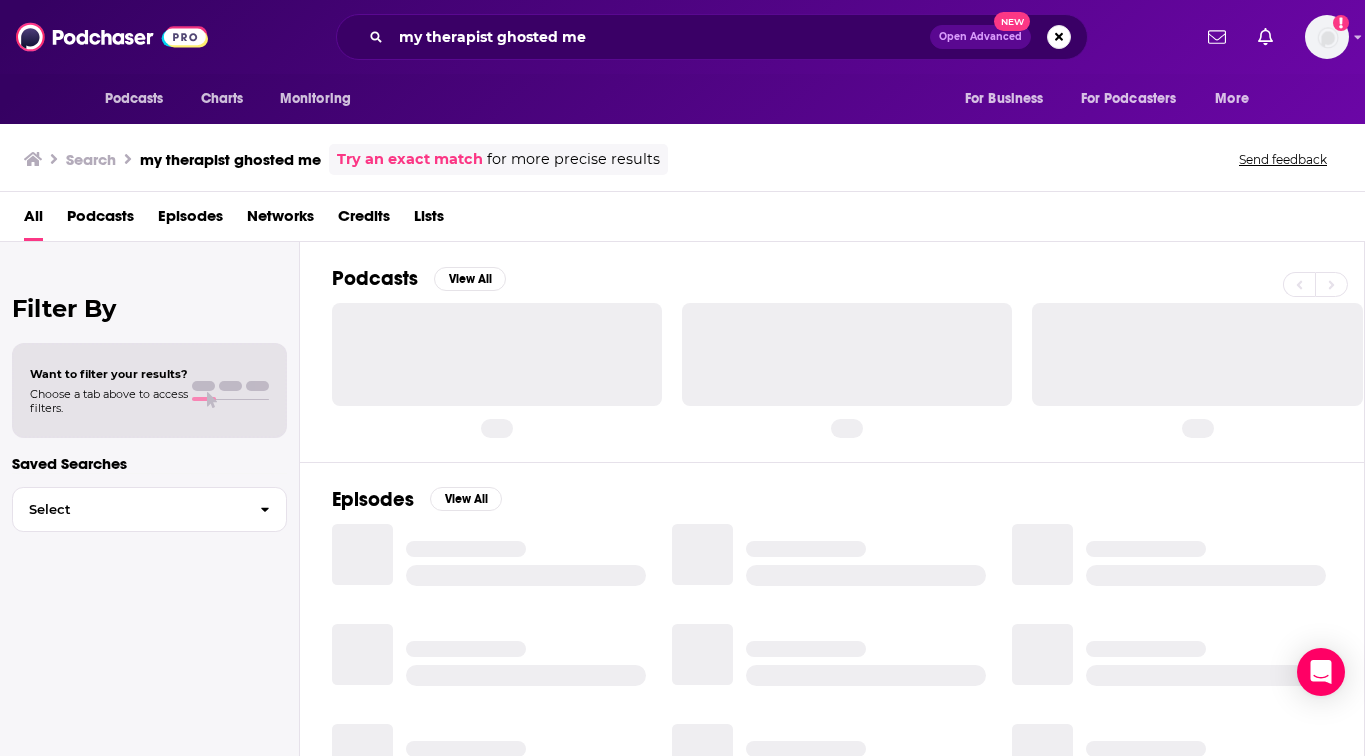 scroll, scrollTop: 0, scrollLeft: 0, axis: both 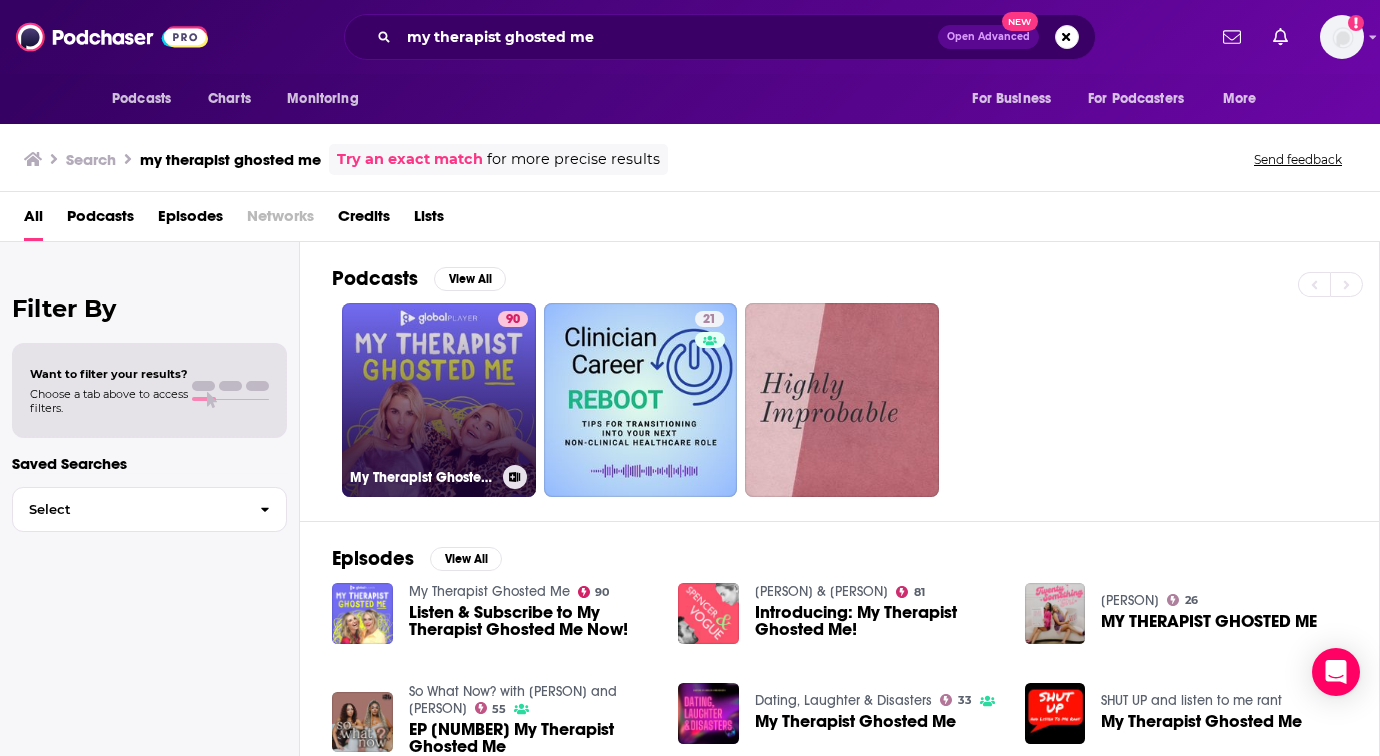 click on "90 My Therapist Ghosted Me" at bounding box center [439, 400] 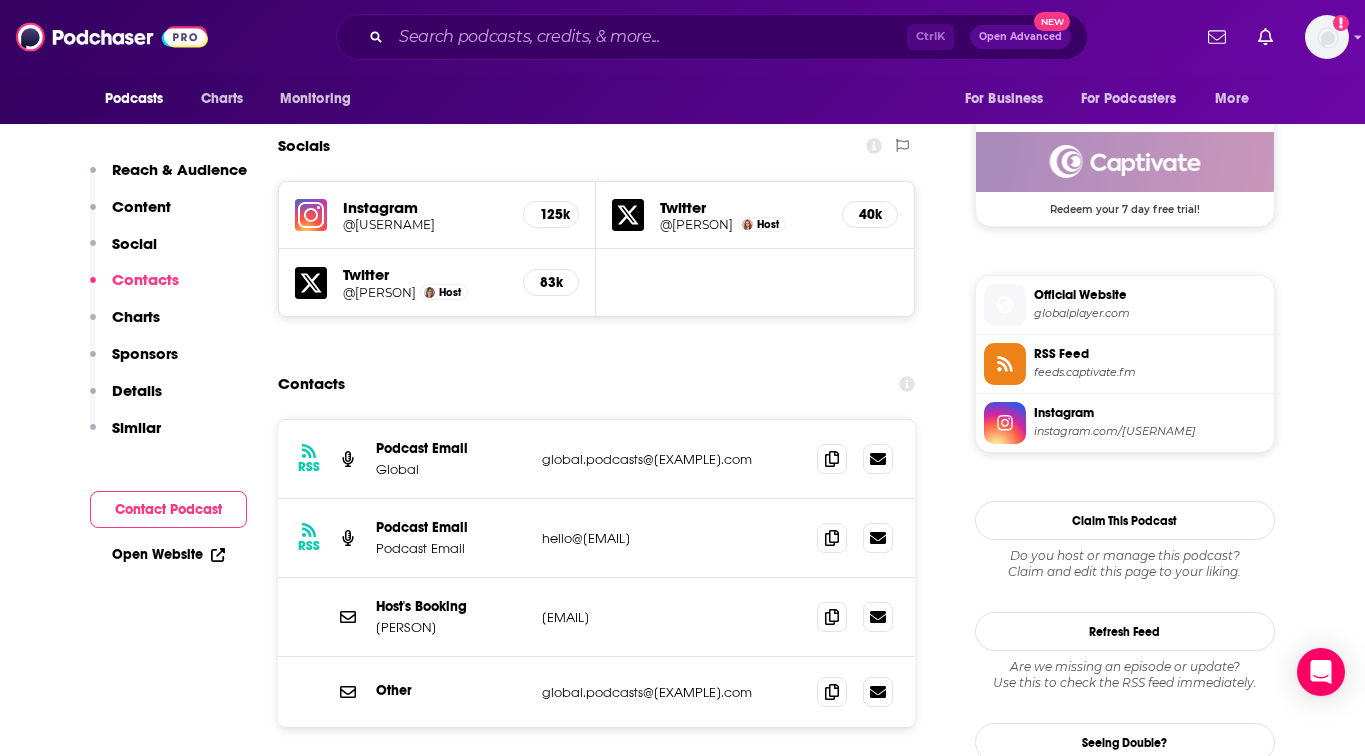 scroll, scrollTop: 1611, scrollLeft: 0, axis: vertical 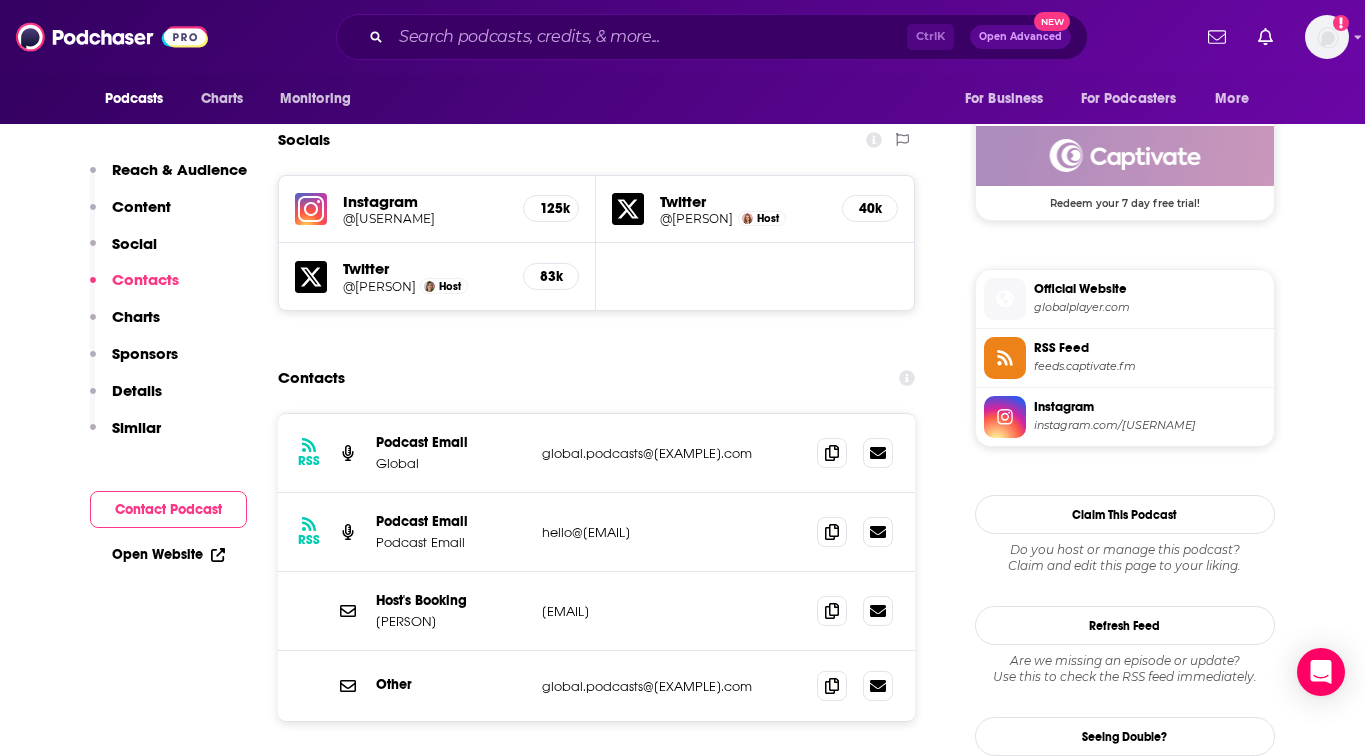 click on "[EMAIL]" at bounding box center [672, 611] 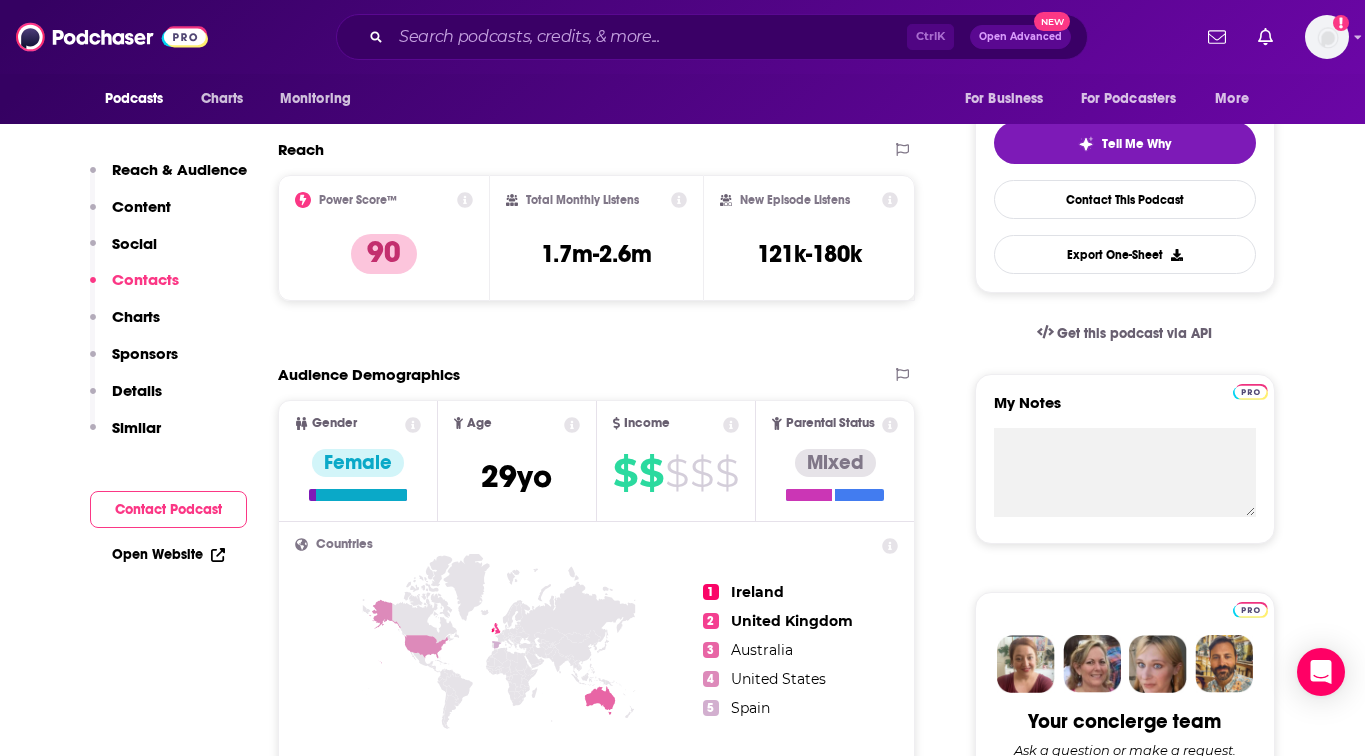 scroll, scrollTop: 0, scrollLeft: 0, axis: both 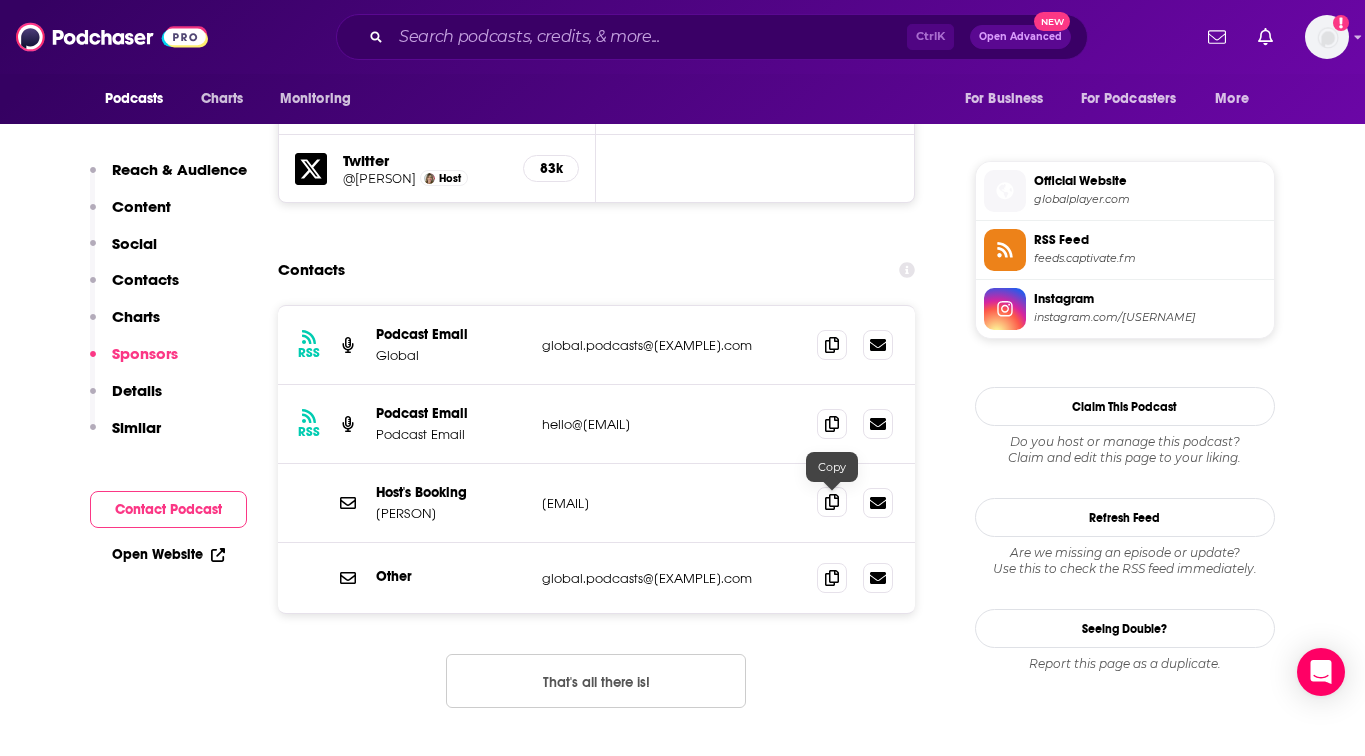 click 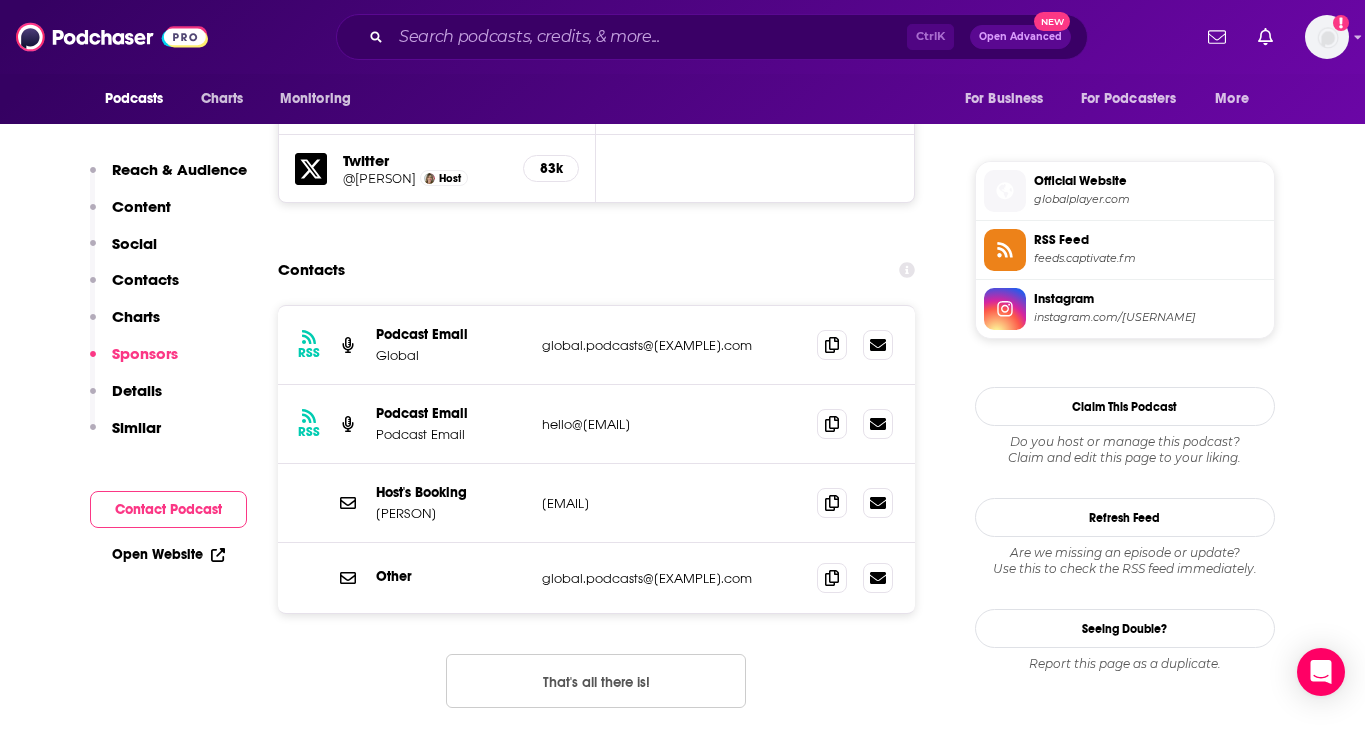 drag, startPoint x: 1253, startPoint y: 133, endPoint x: 853, endPoint y: 133, distance: 400 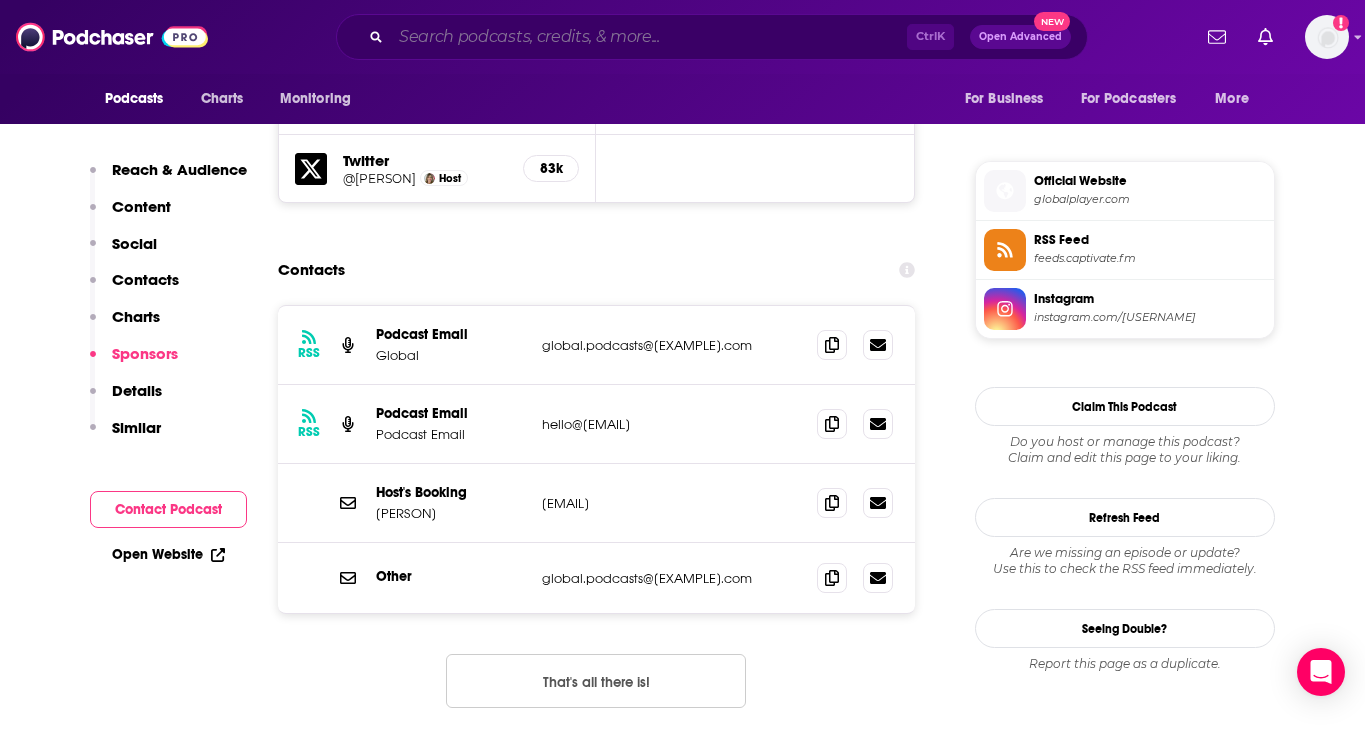 click at bounding box center (649, 37) 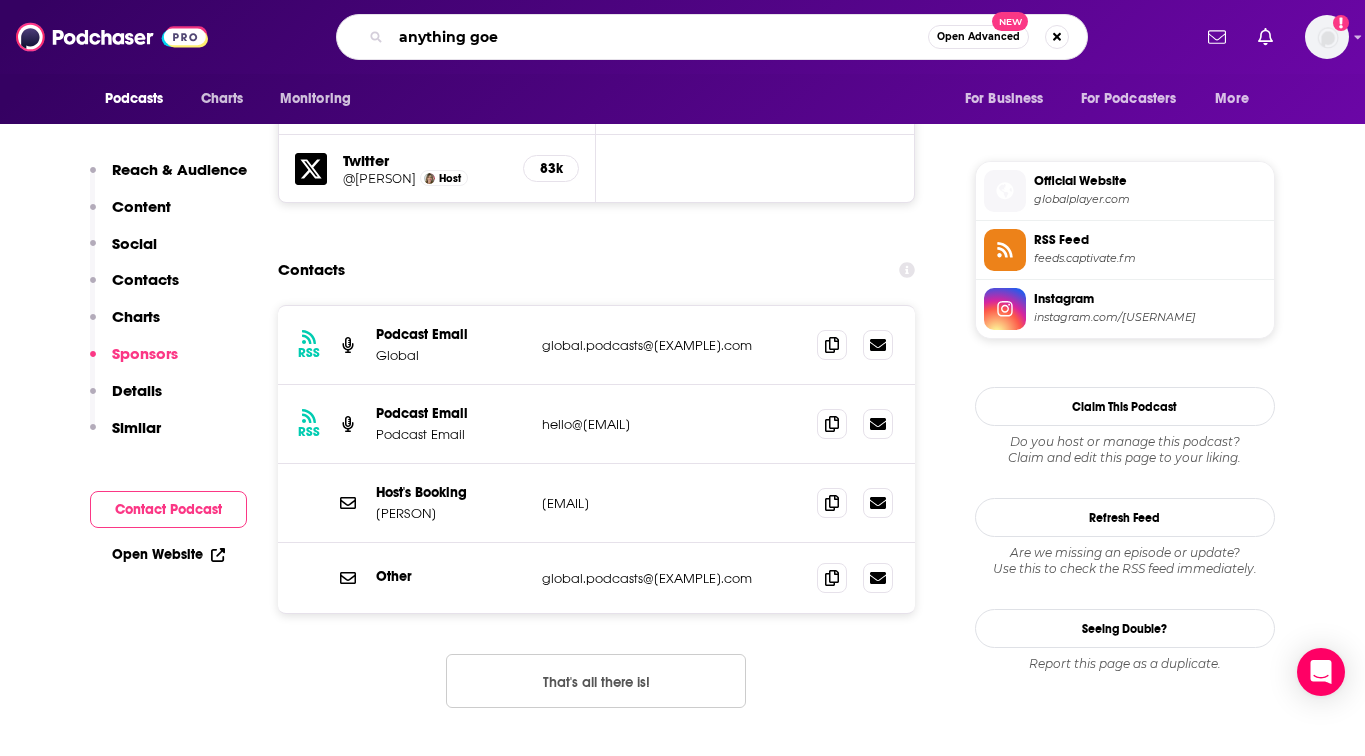 type on "anything goes" 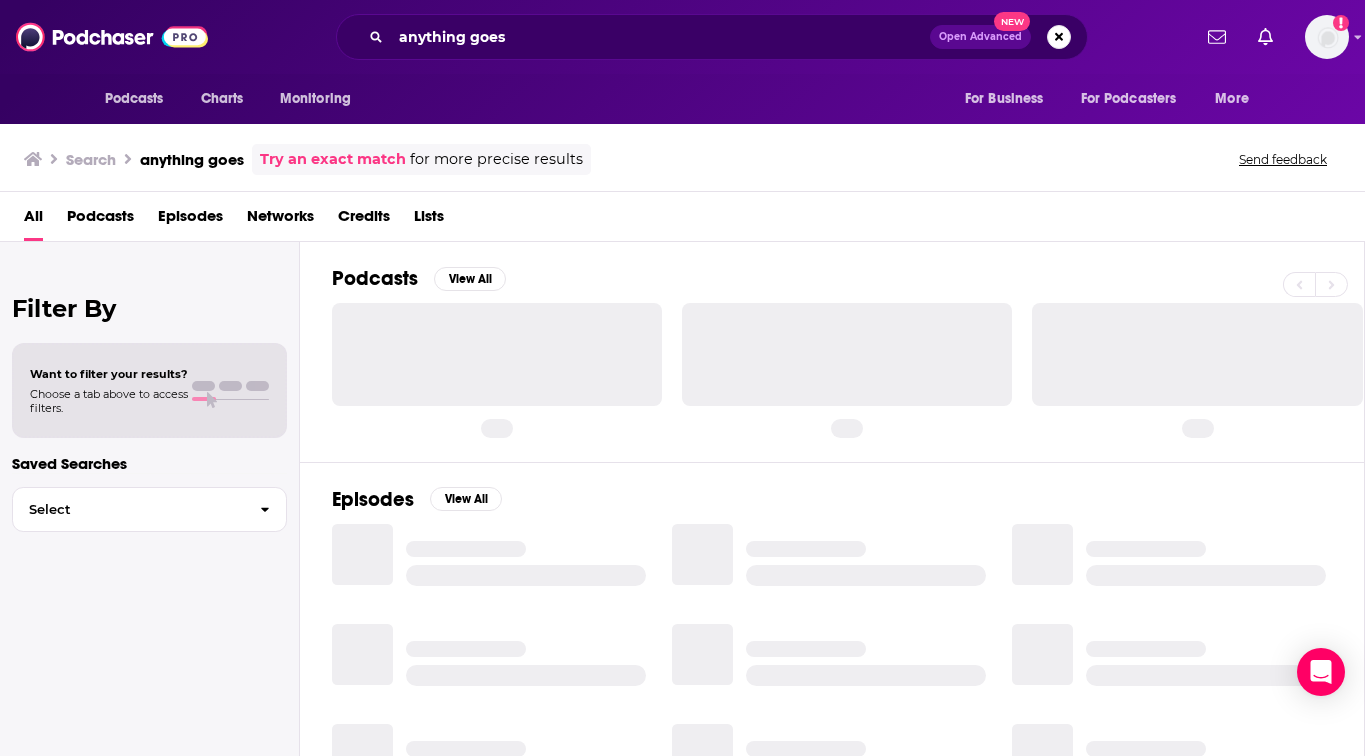 scroll, scrollTop: 0, scrollLeft: 0, axis: both 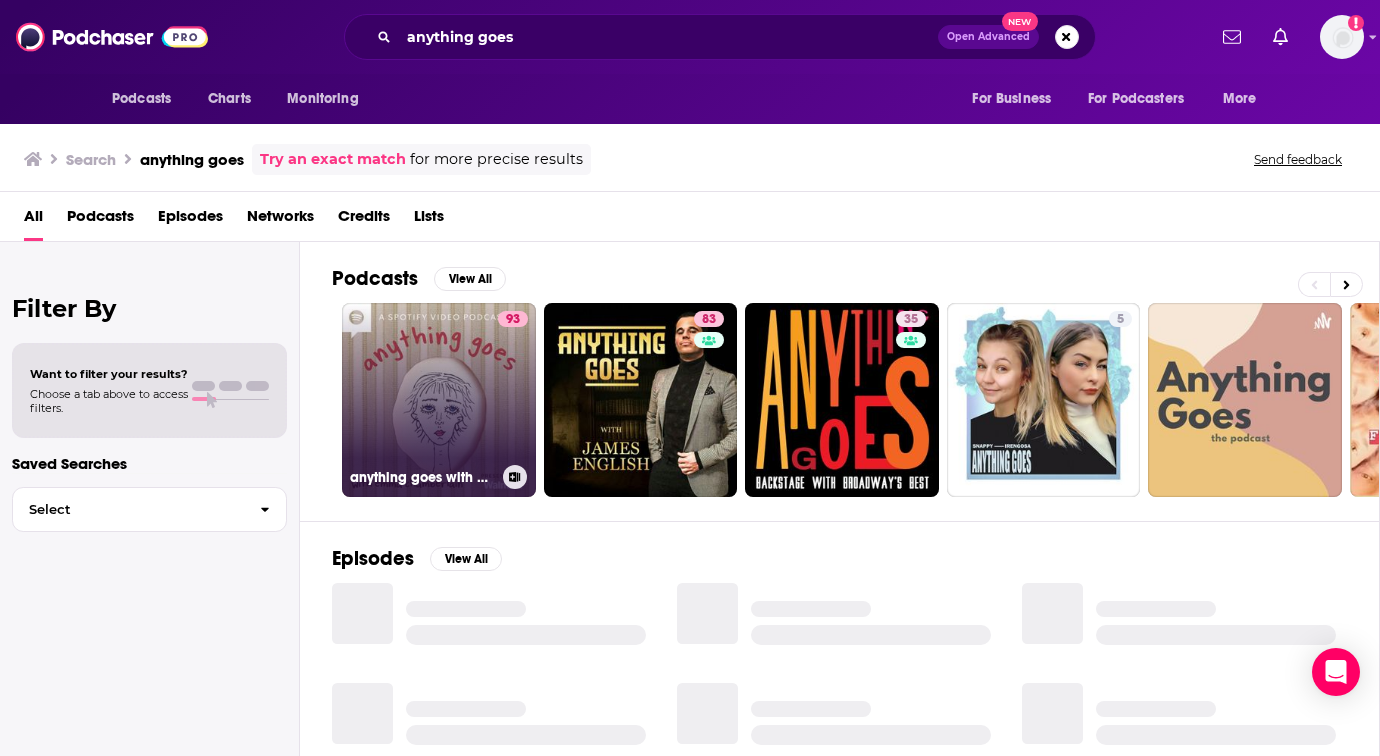 click on "93 anything goes with emma chamberlain" at bounding box center (439, 400) 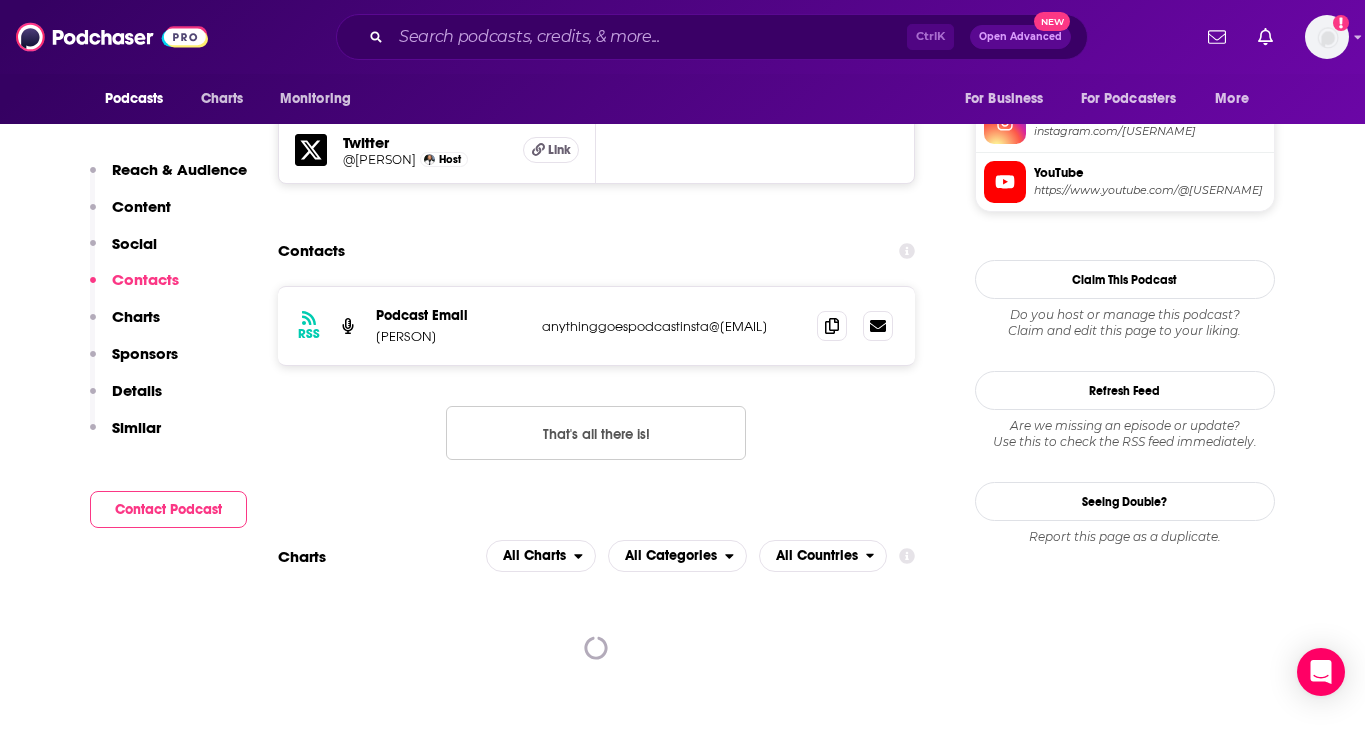 scroll, scrollTop: 1802, scrollLeft: 0, axis: vertical 